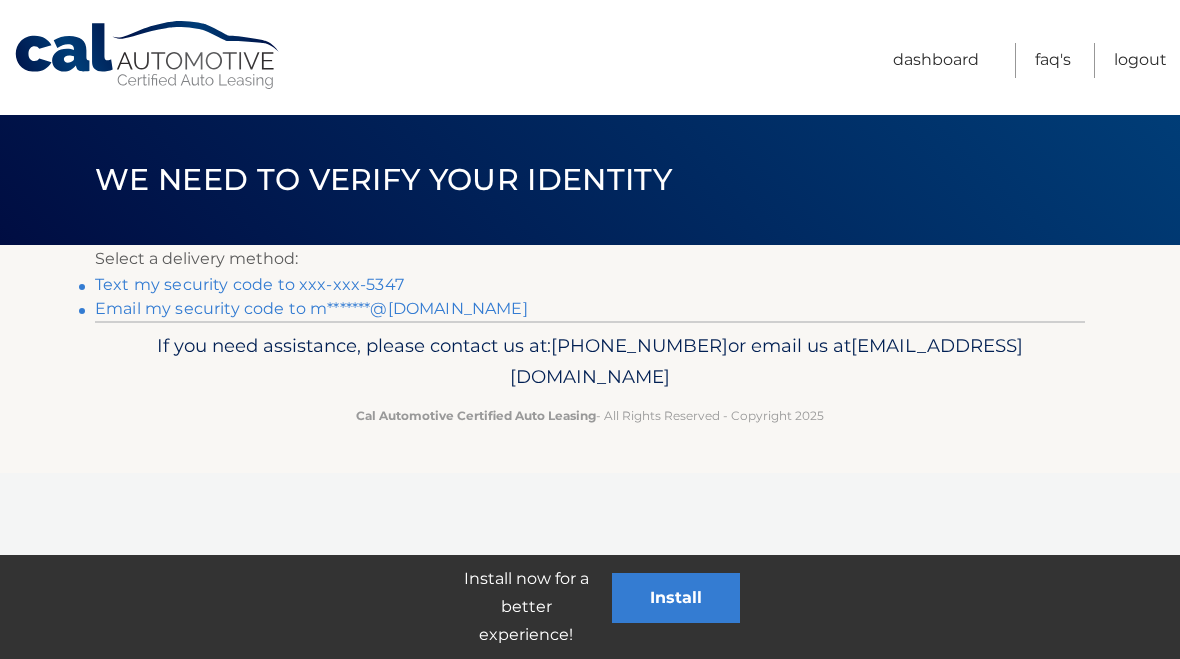 scroll, scrollTop: 0, scrollLeft: 0, axis: both 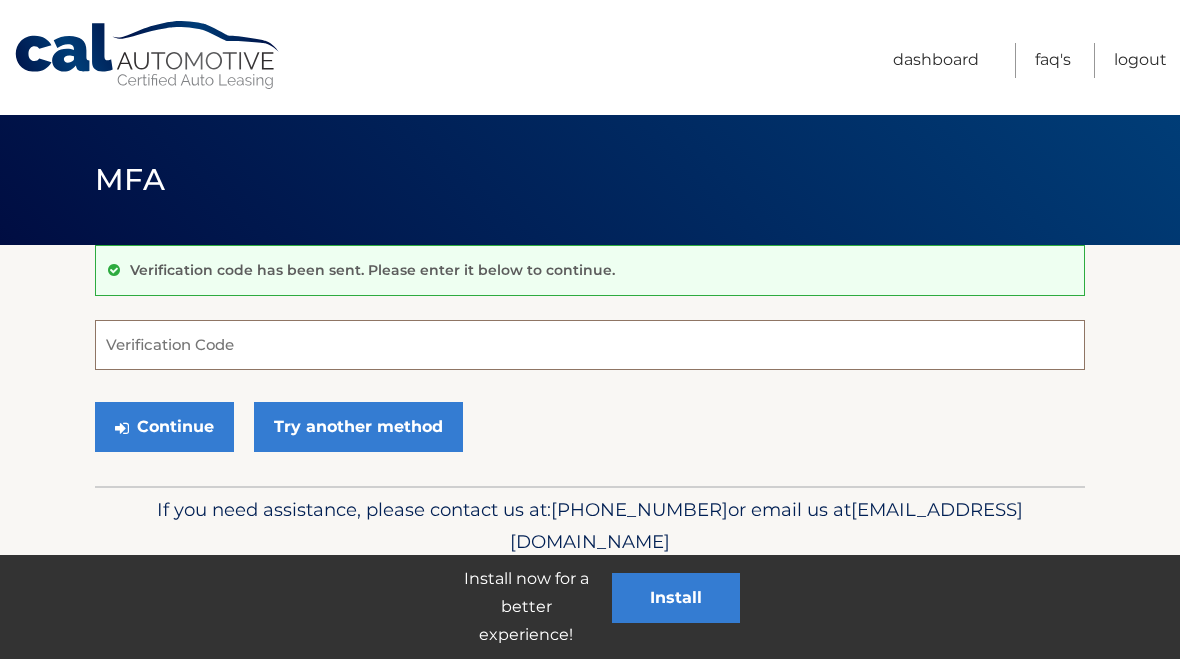 click on "Verification Code" at bounding box center [590, 345] 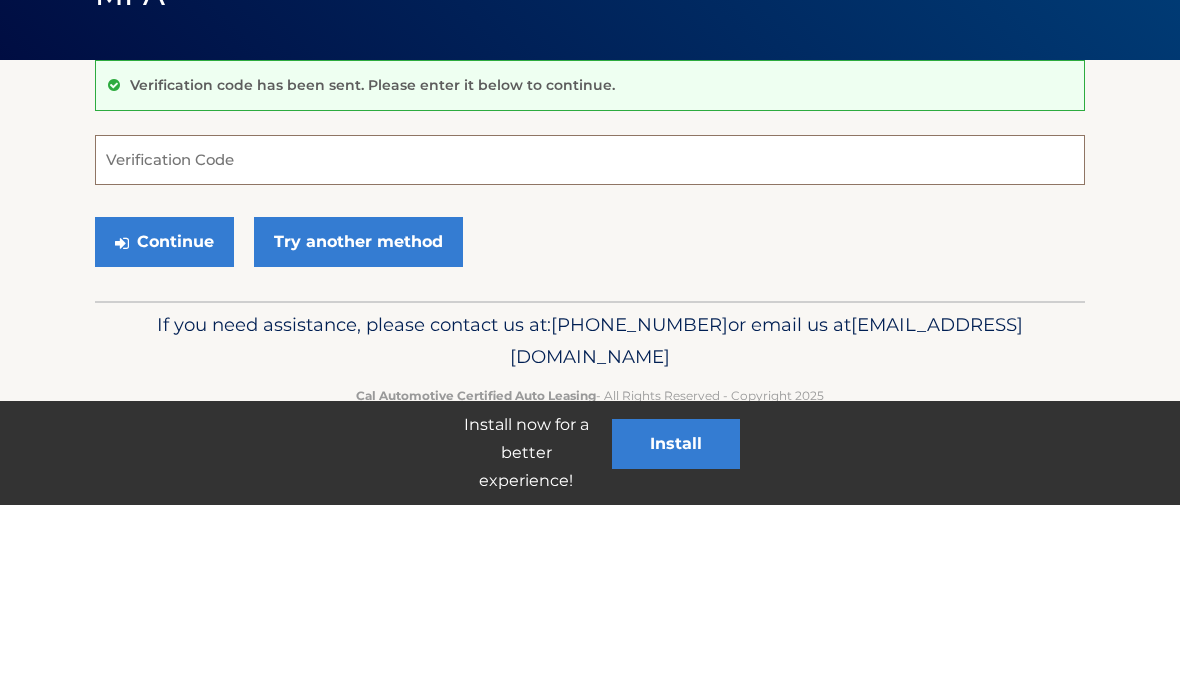 click on "Verification Code" at bounding box center (590, 345) 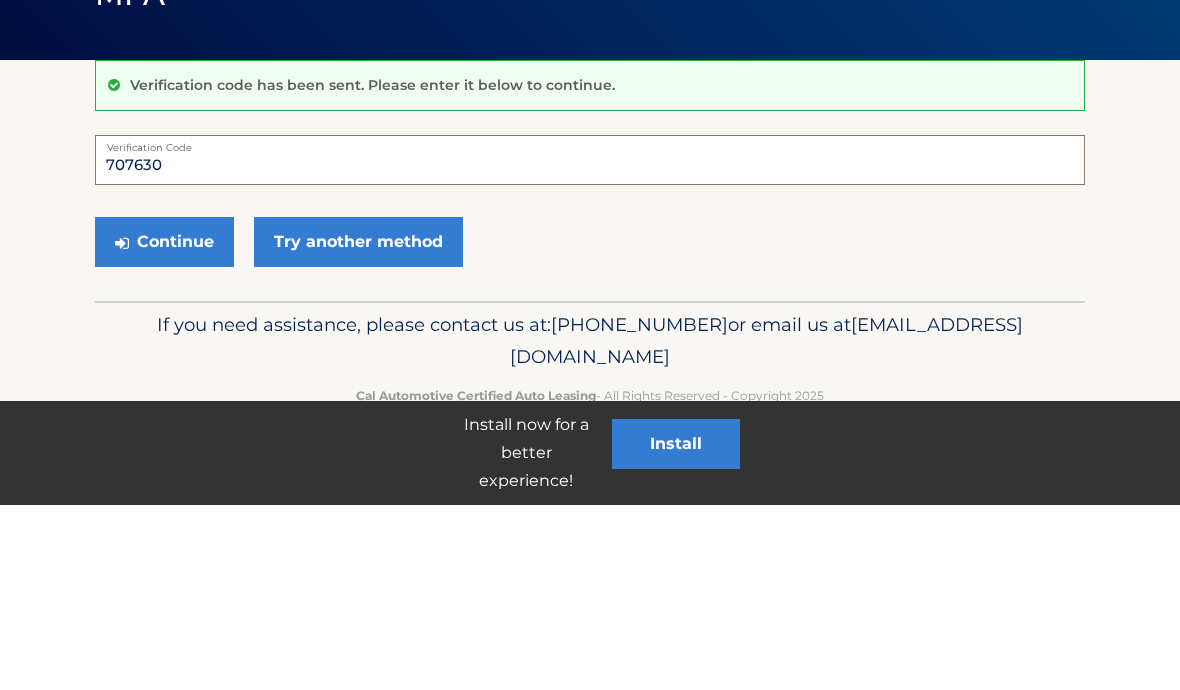 type on "707630" 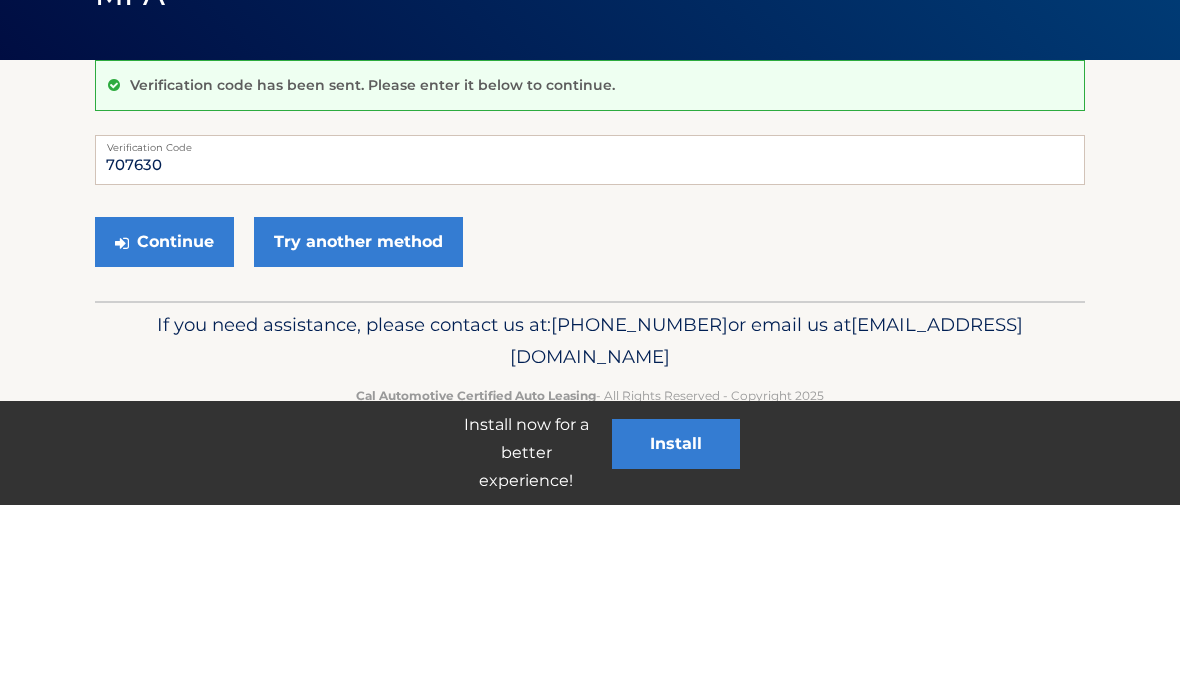 click on "Continue" at bounding box center (164, 427) 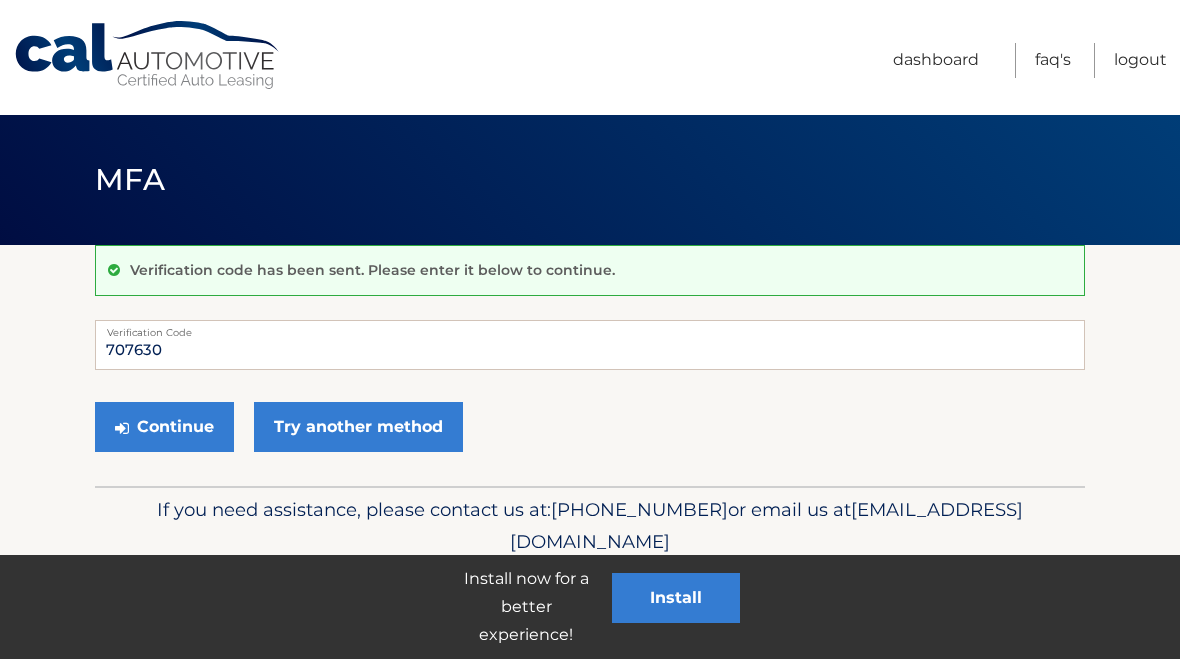 click on "Continue" at bounding box center [164, 427] 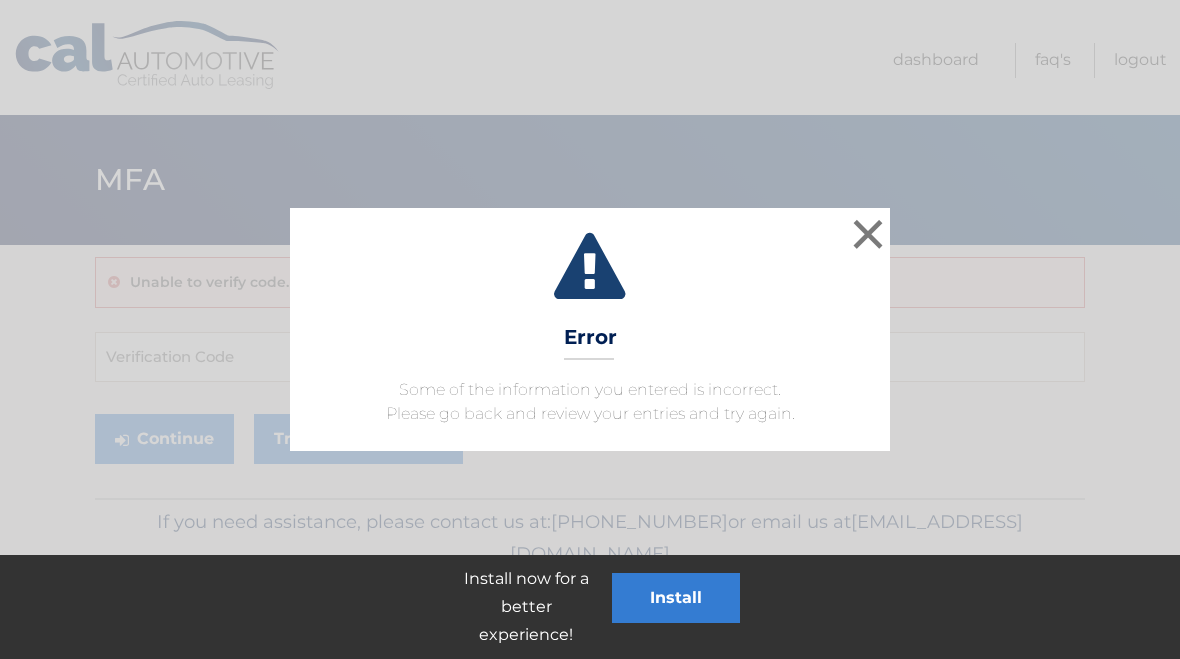 scroll, scrollTop: 0, scrollLeft: 0, axis: both 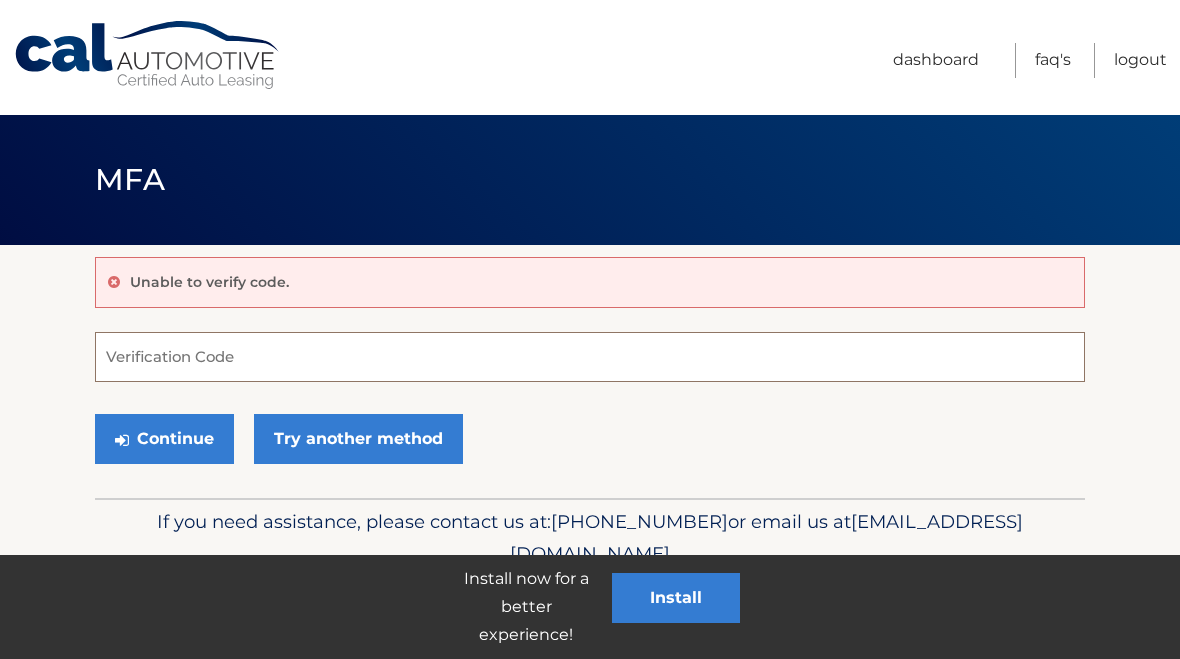click on "Verification Code" at bounding box center (590, 357) 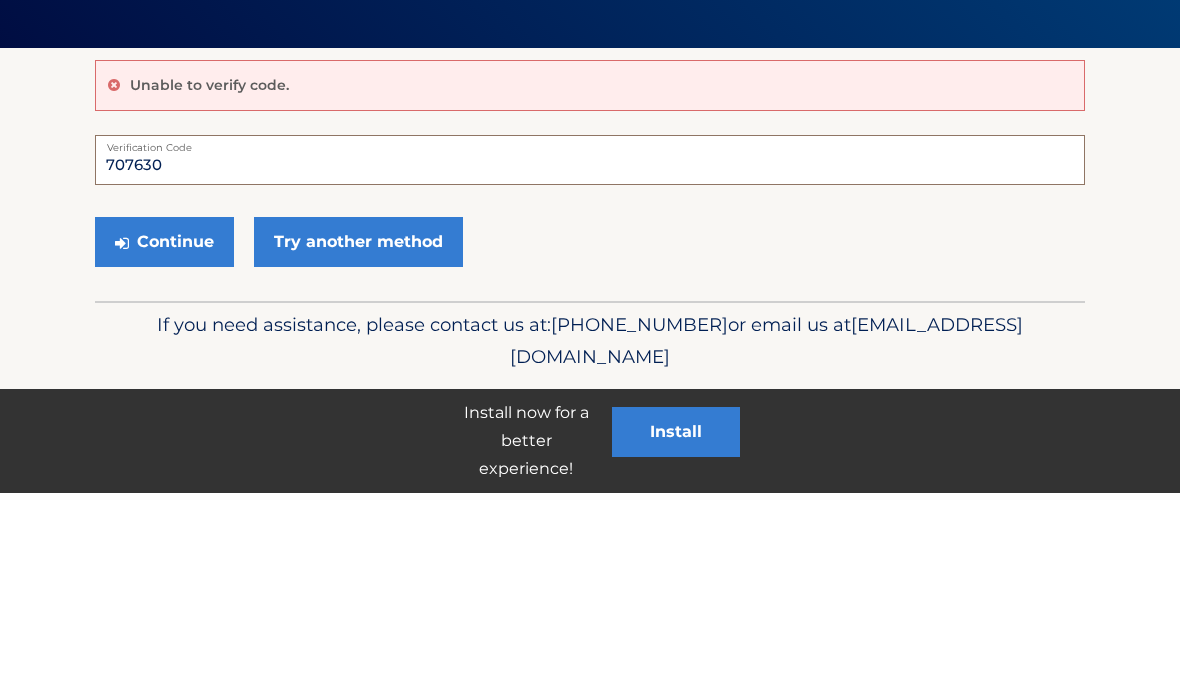 type on "707630" 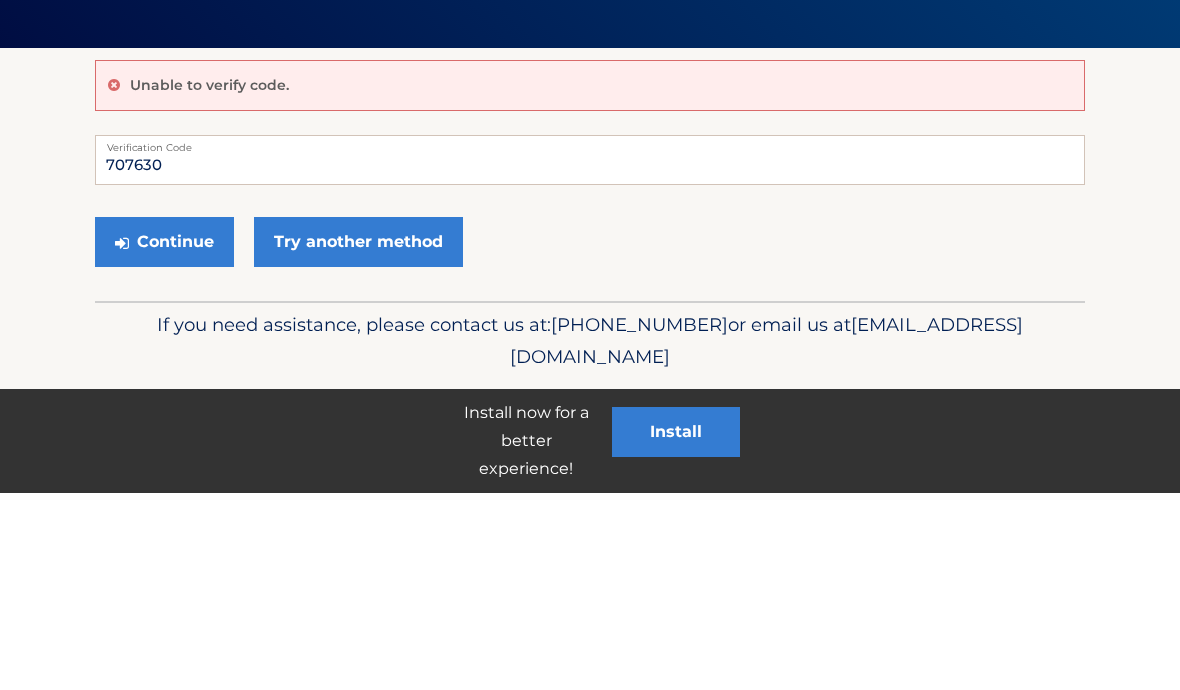 click on "Continue" at bounding box center [164, 439] 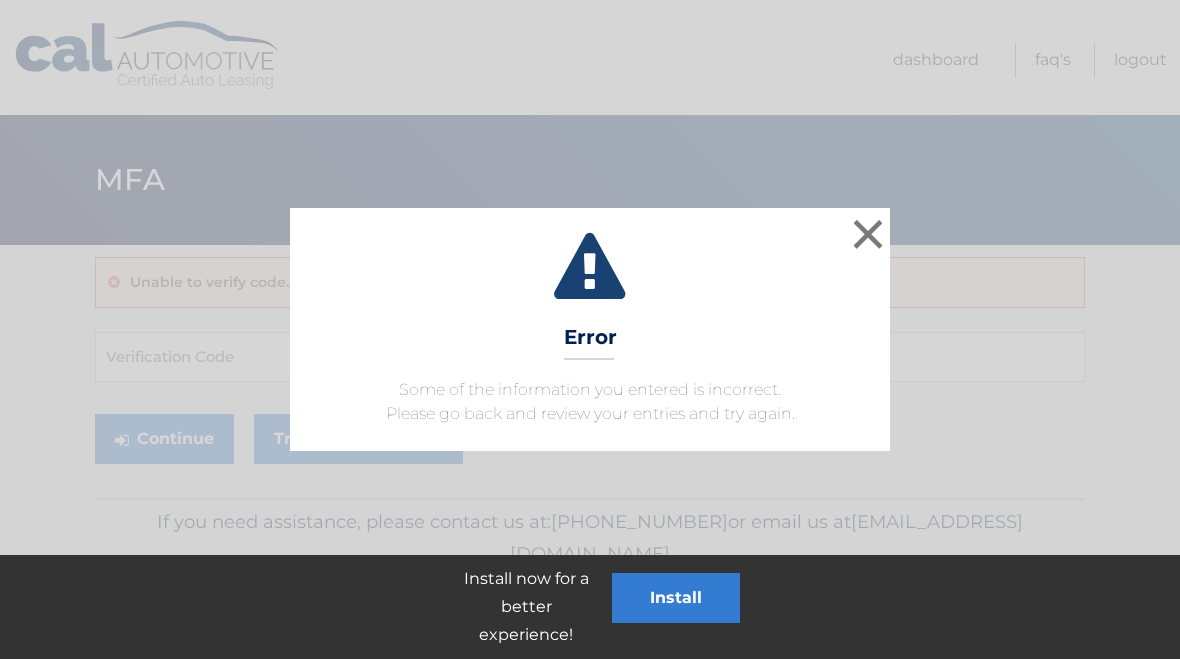 scroll, scrollTop: 0, scrollLeft: 0, axis: both 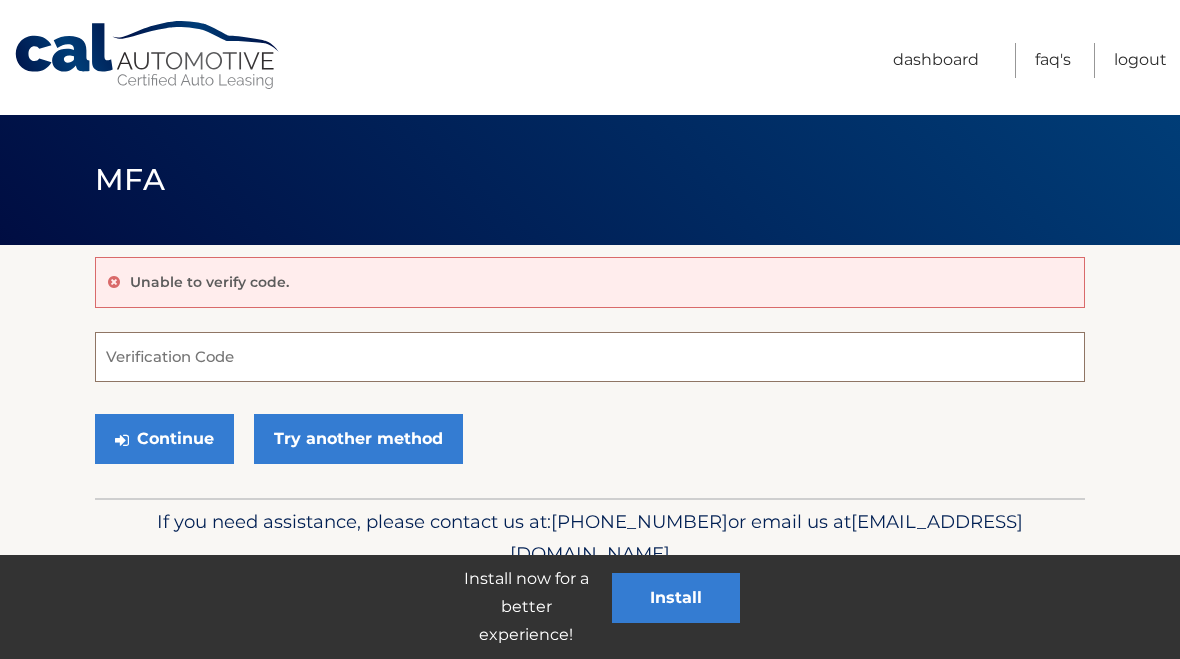 click on "Verification Code" at bounding box center [590, 357] 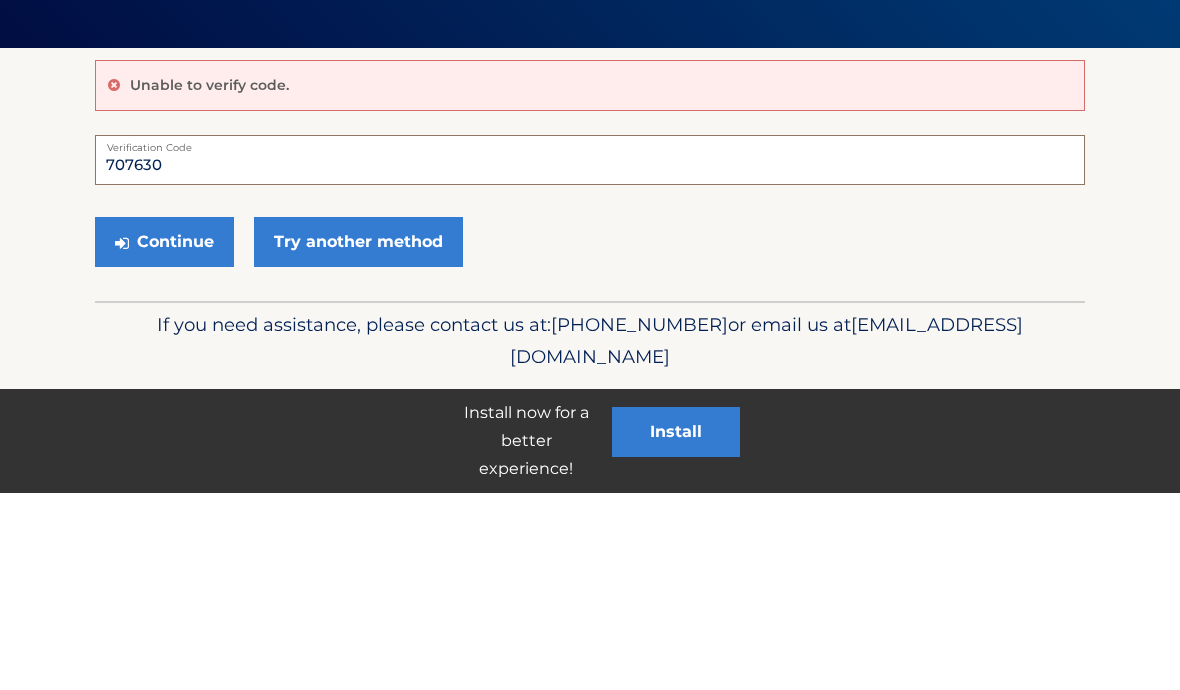 type on "707630" 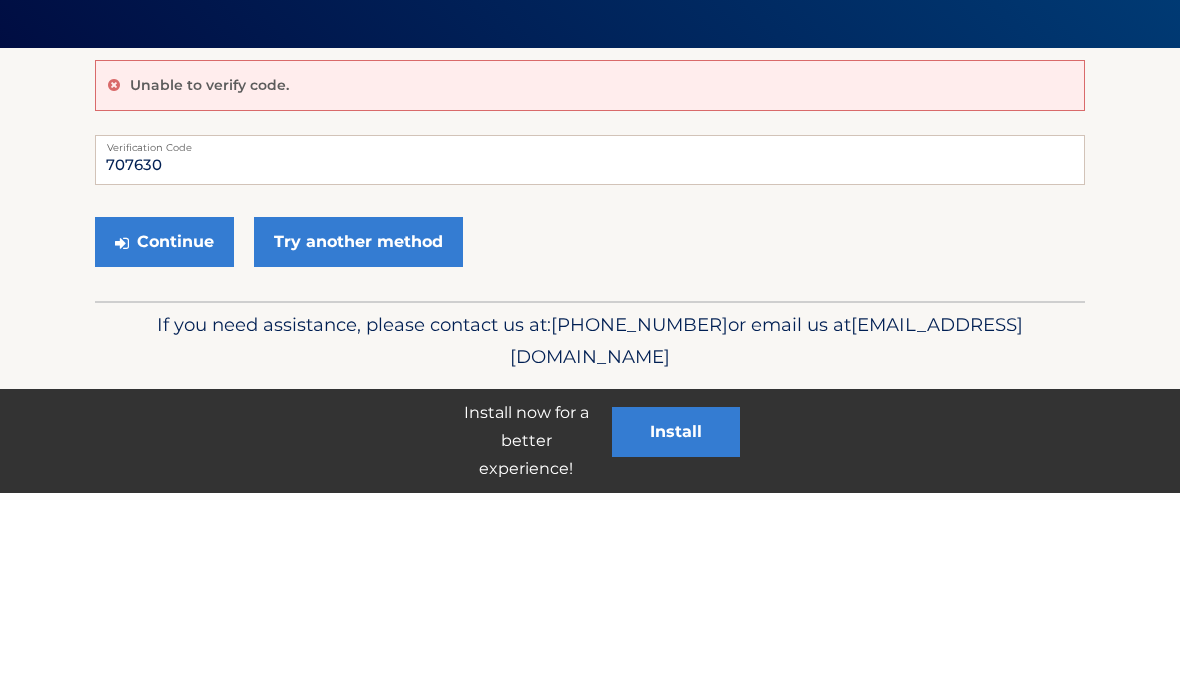 click on "Continue" at bounding box center (164, 439) 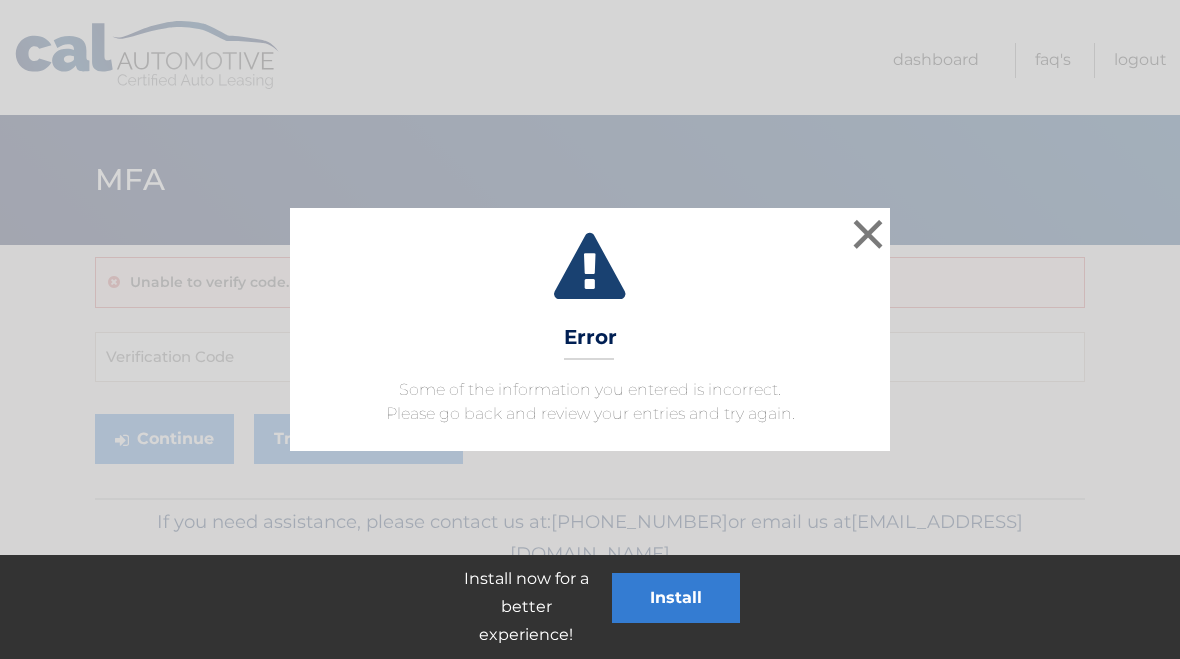scroll, scrollTop: 0, scrollLeft: 0, axis: both 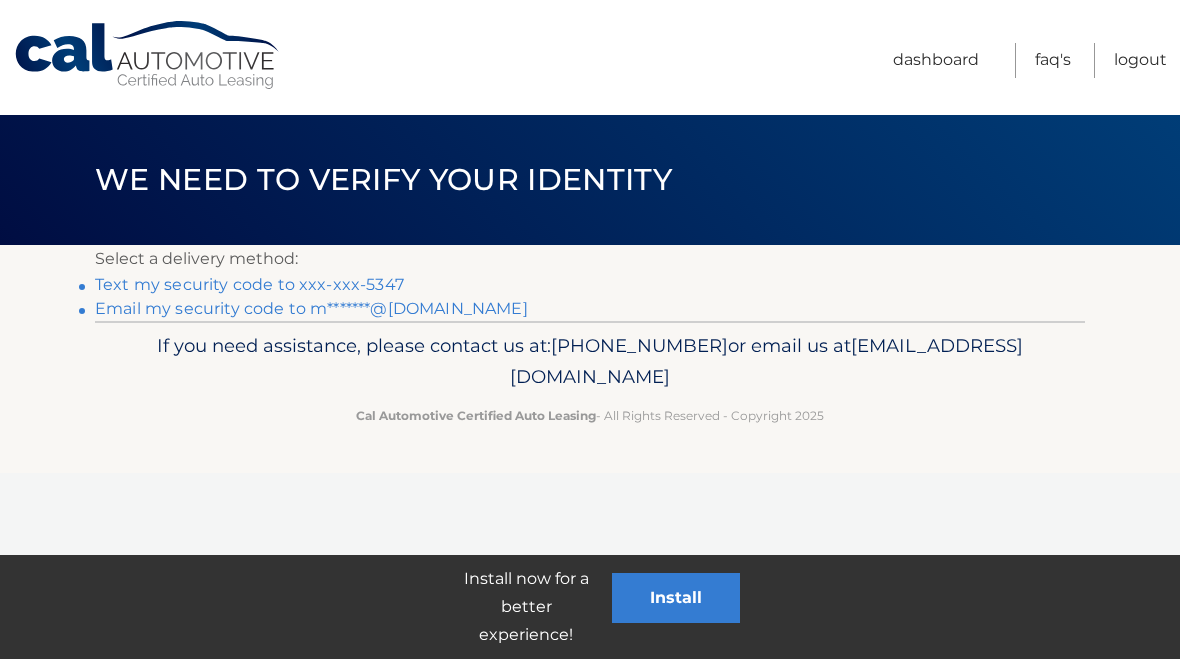 click on "Text my security code to xxx-xxx-5347" at bounding box center (249, 284) 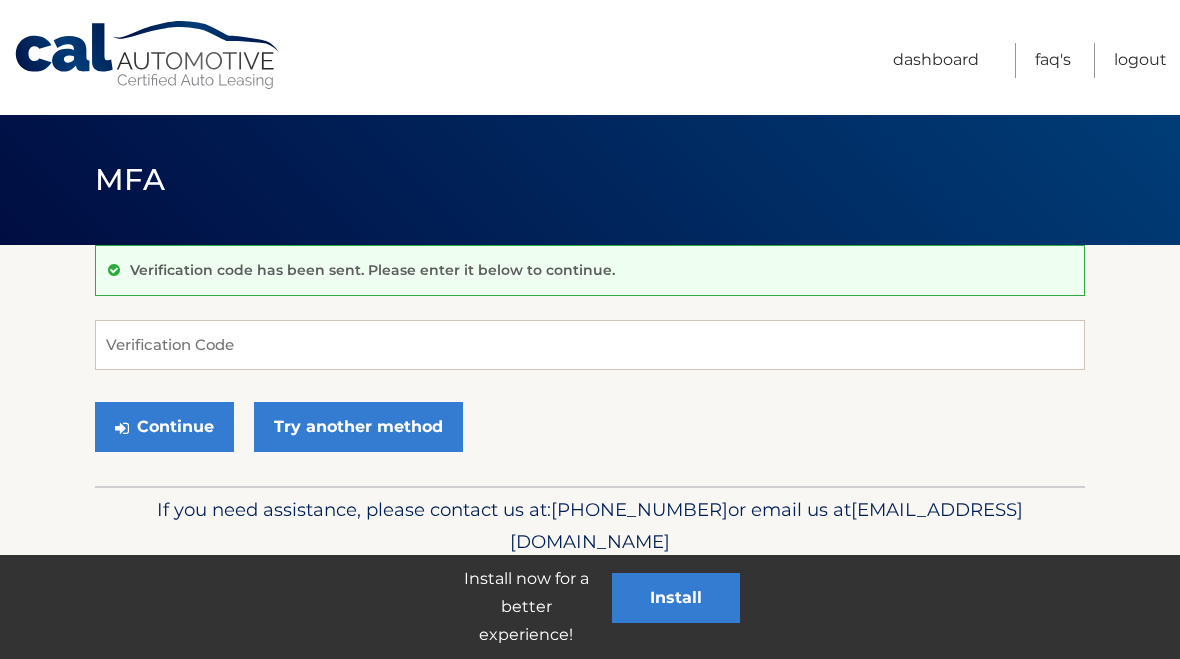 scroll, scrollTop: 0, scrollLeft: 0, axis: both 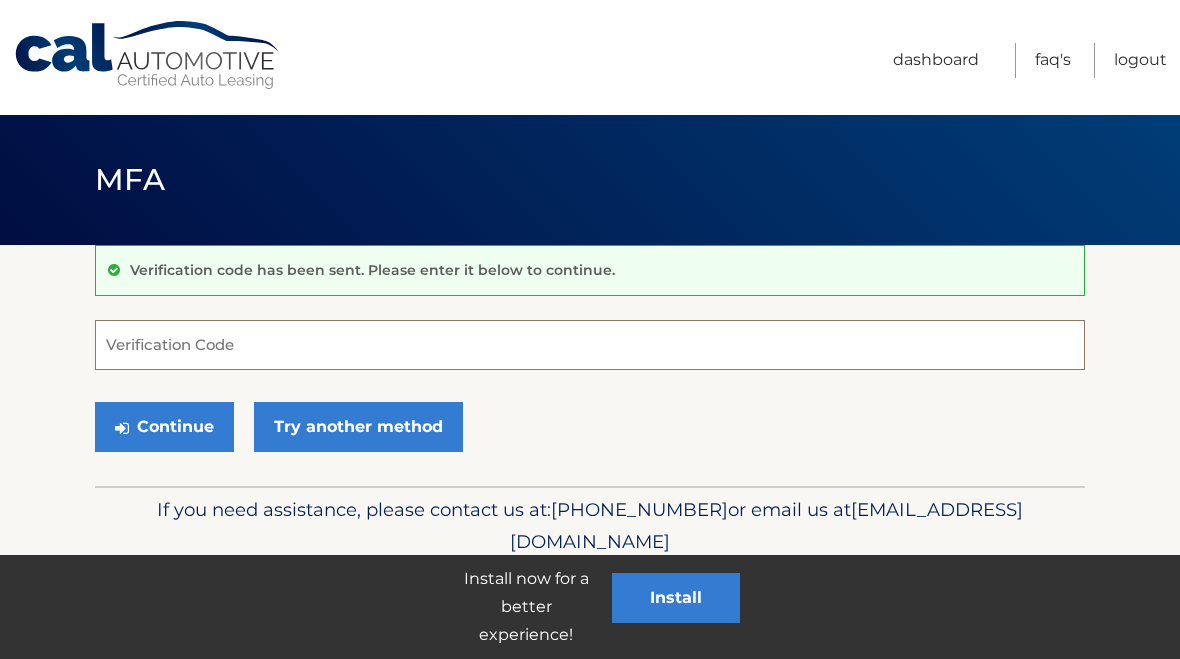 click on "Verification Code" at bounding box center [590, 345] 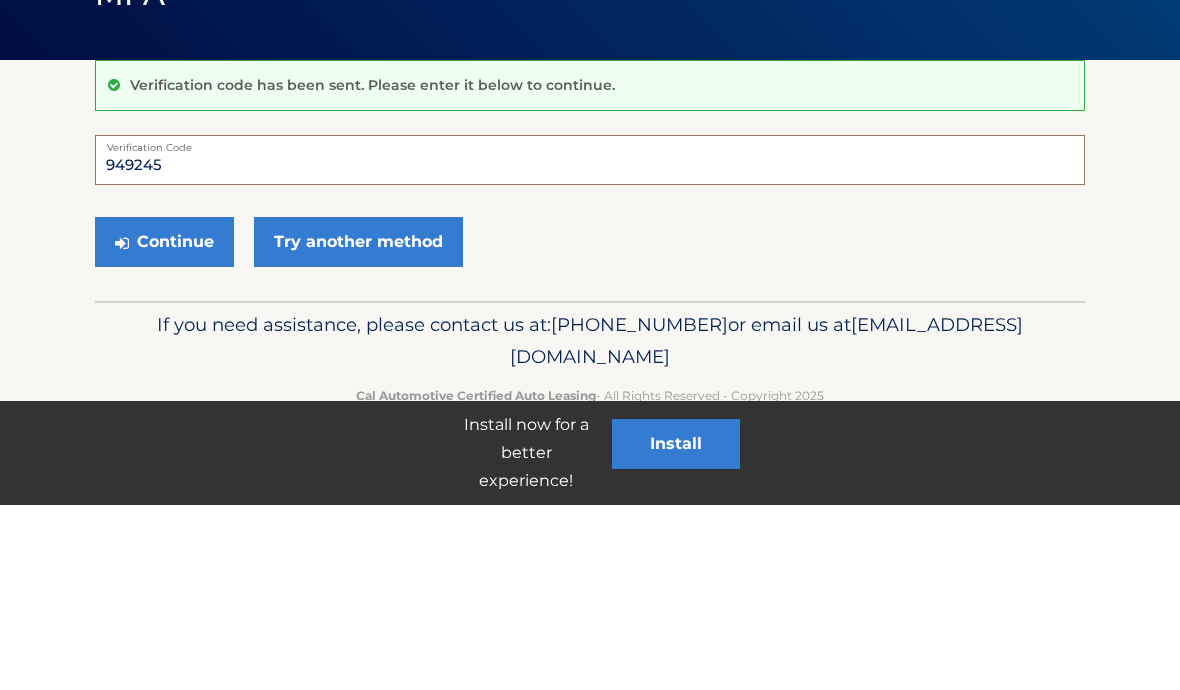 type on "949245" 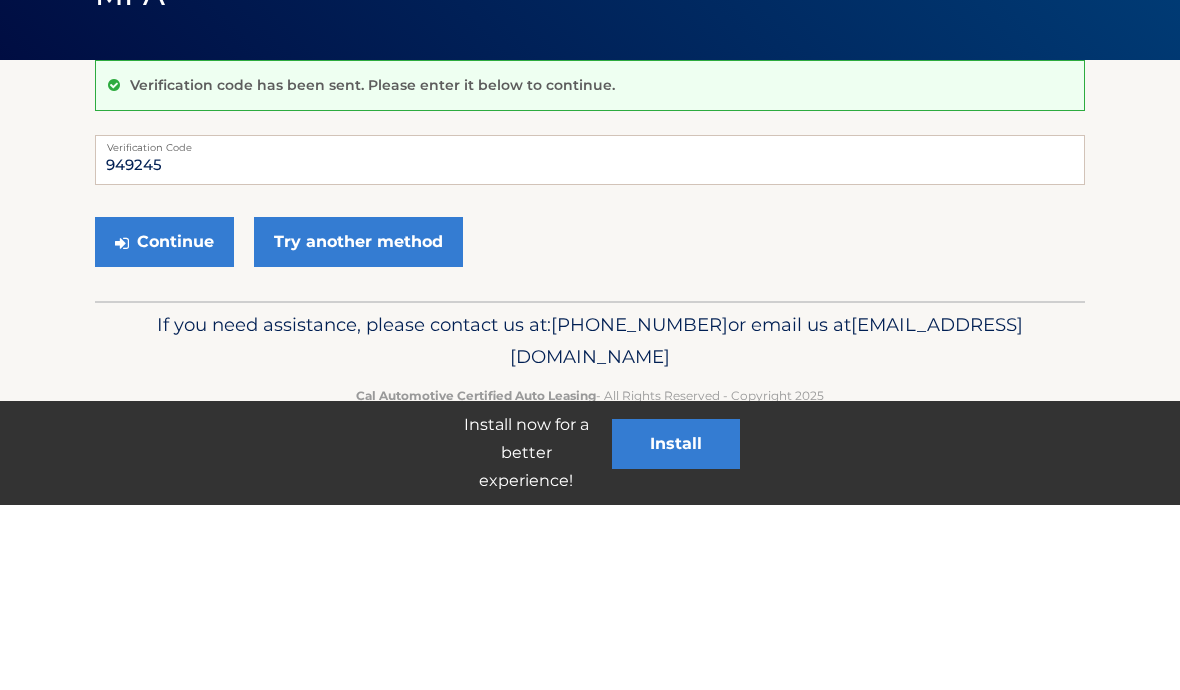 click on "Continue" at bounding box center (164, 427) 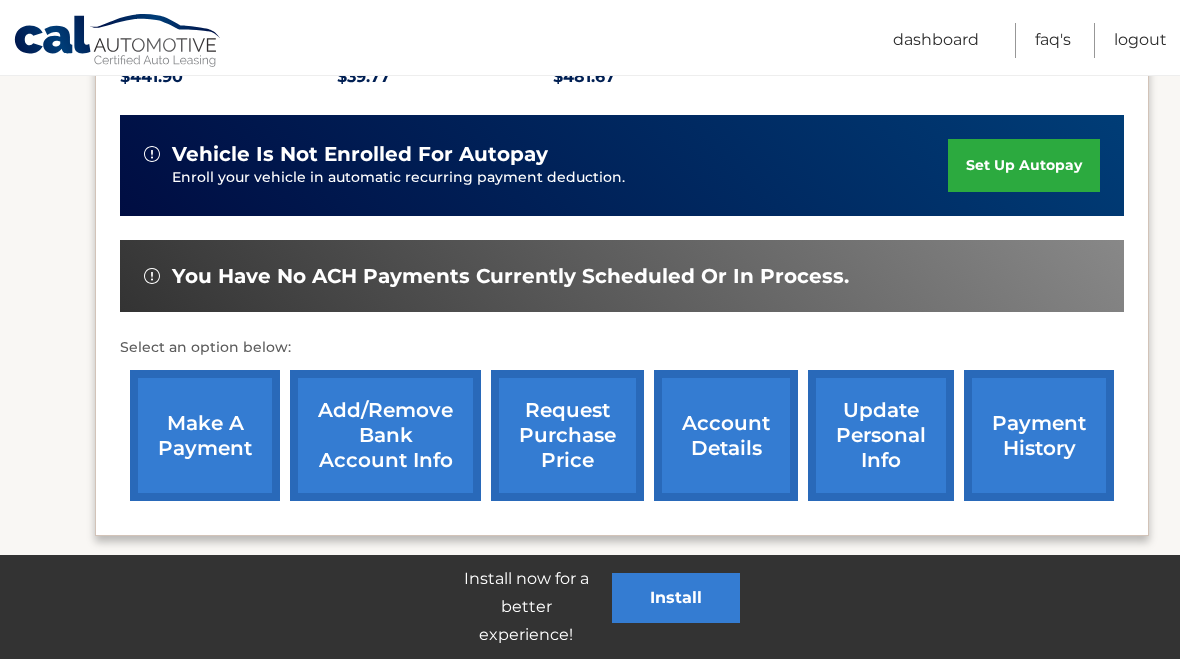 scroll, scrollTop: 491, scrollLeft: 0, axis: vertical 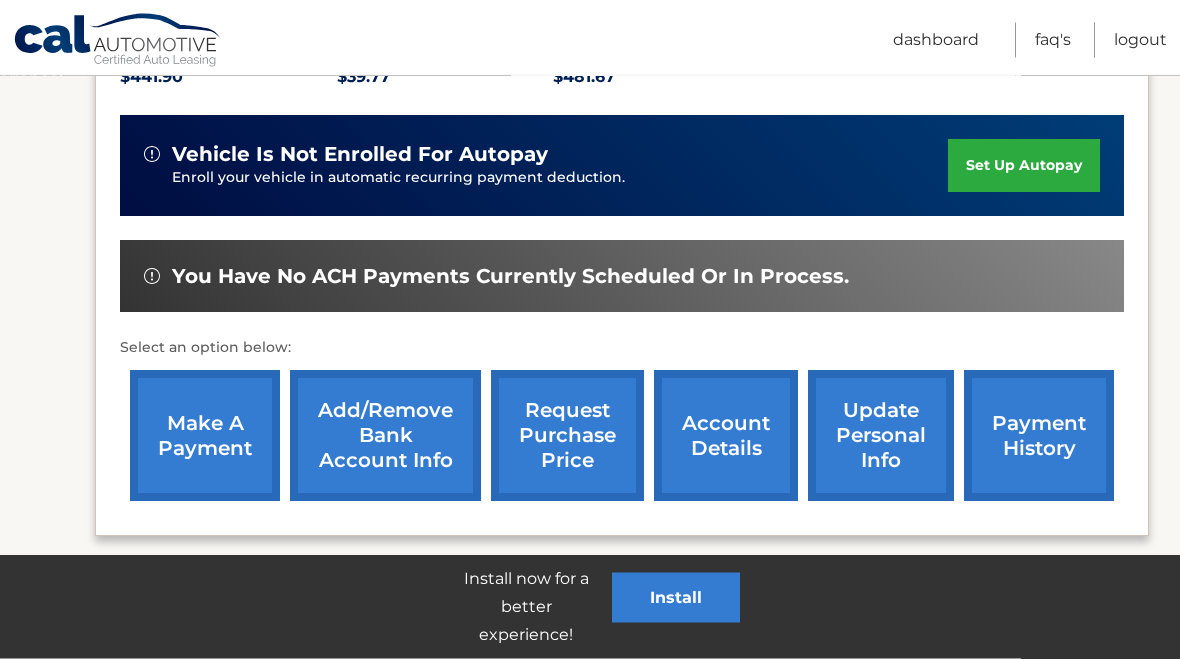 click on "account details" at bounding box center (726, 436) 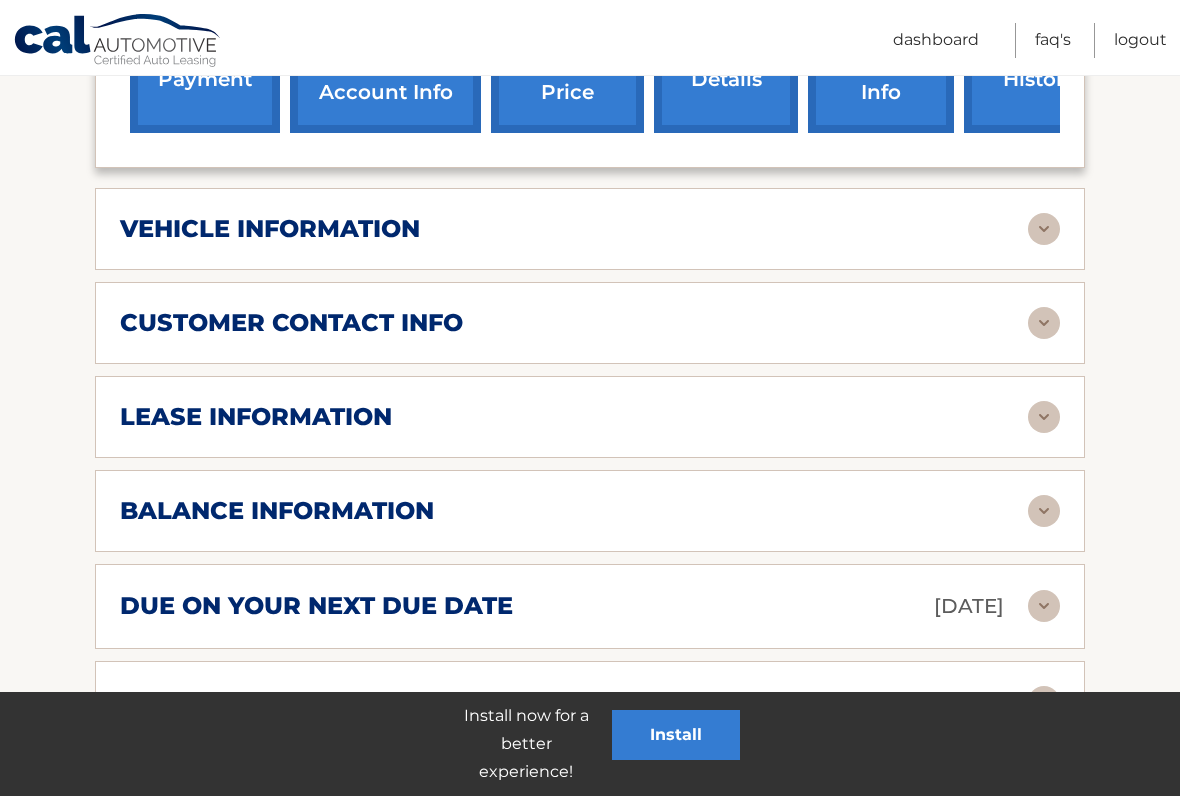 scroll, scrollTop: 889, scrollLeft: 0, axis: vertical 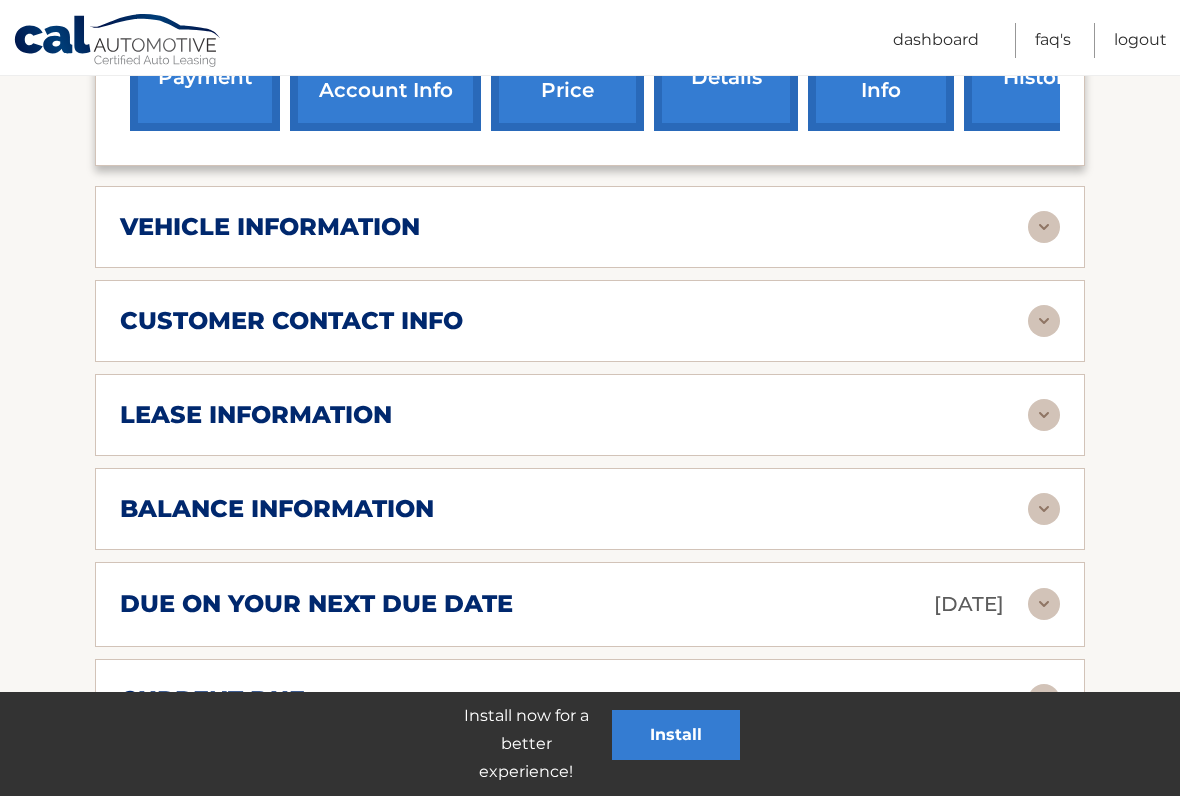 click at bounding box center (1044, 415) 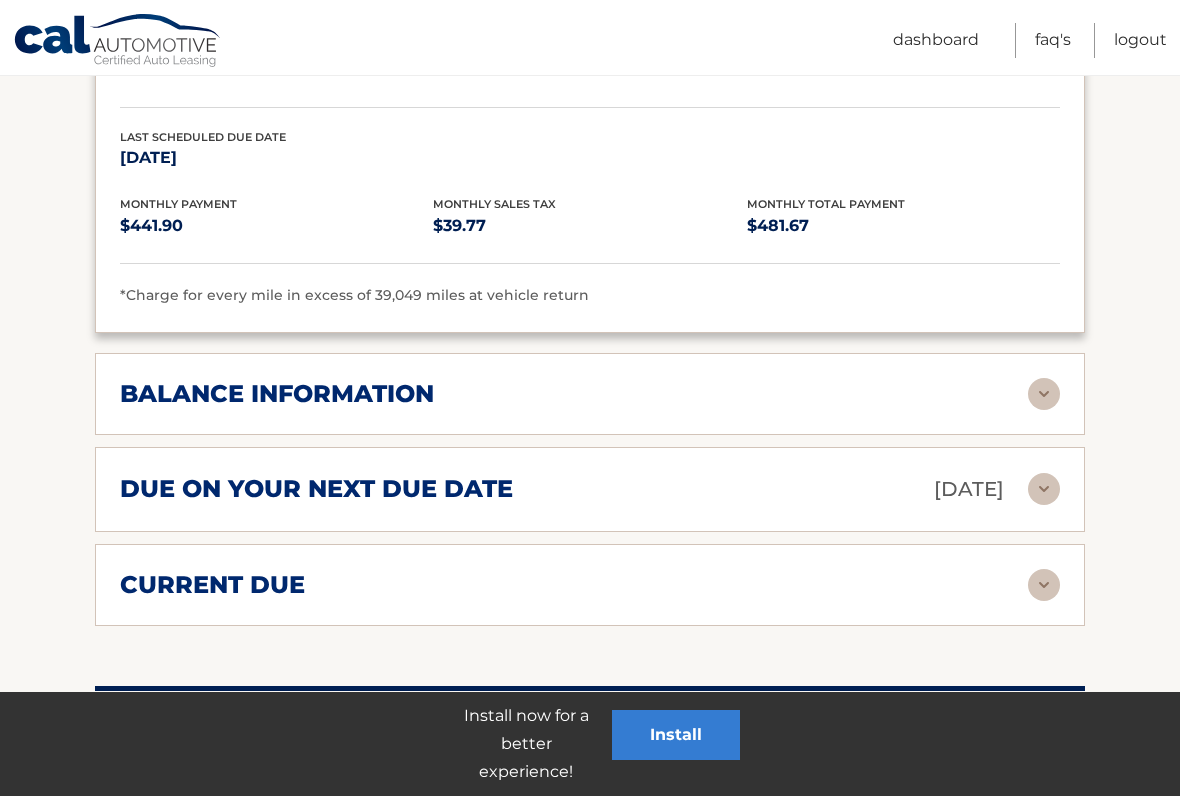 scroll, scrollTop: 1384, scrollLeft: 0, axis: vertical 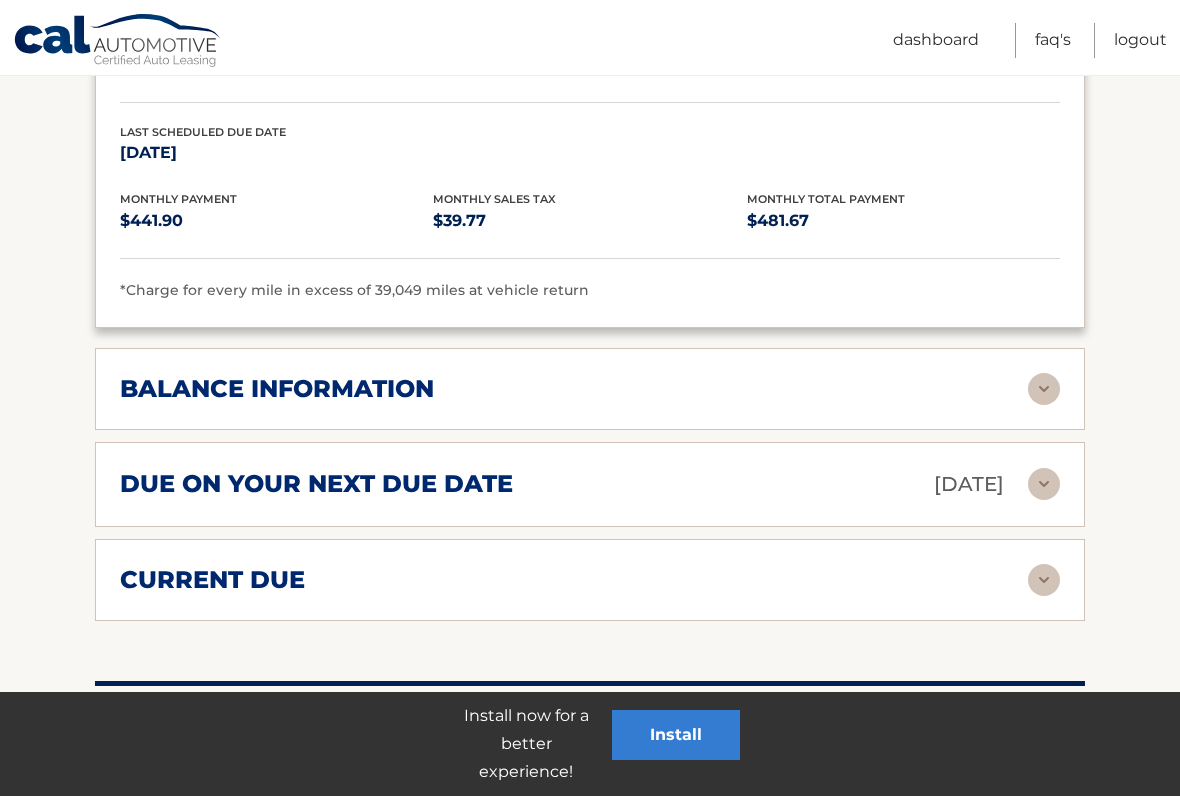 click at bounding box center [1044, 580] 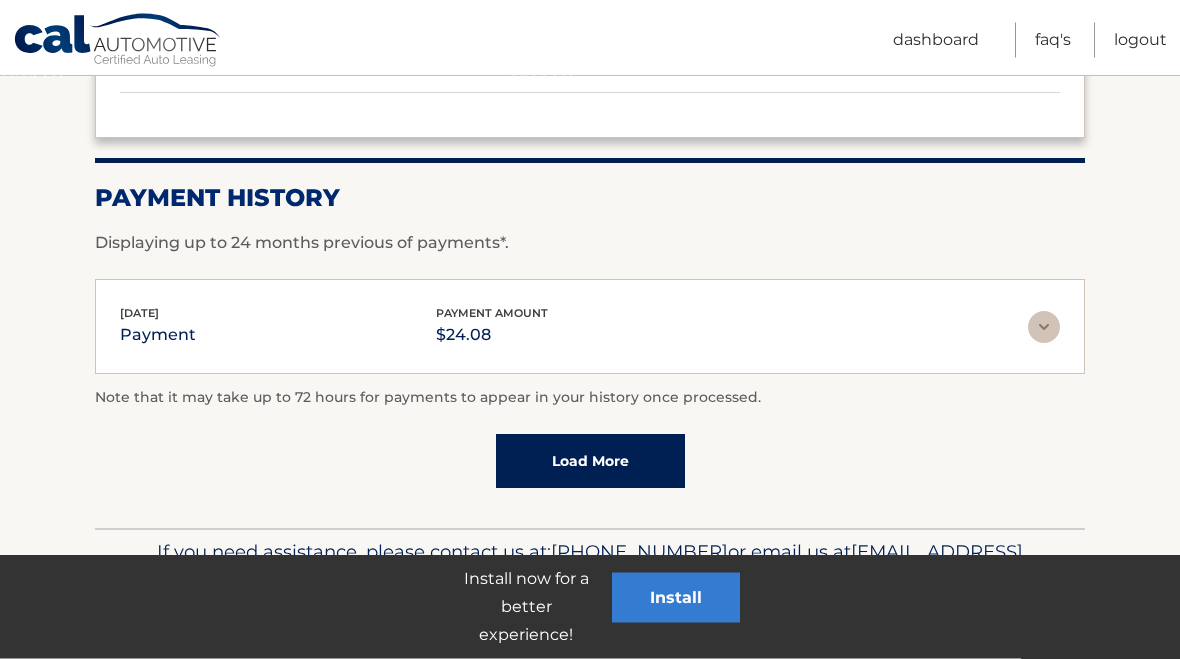 scroll, scrollTop: 2063, scrollLeft: 0, axis: vertical 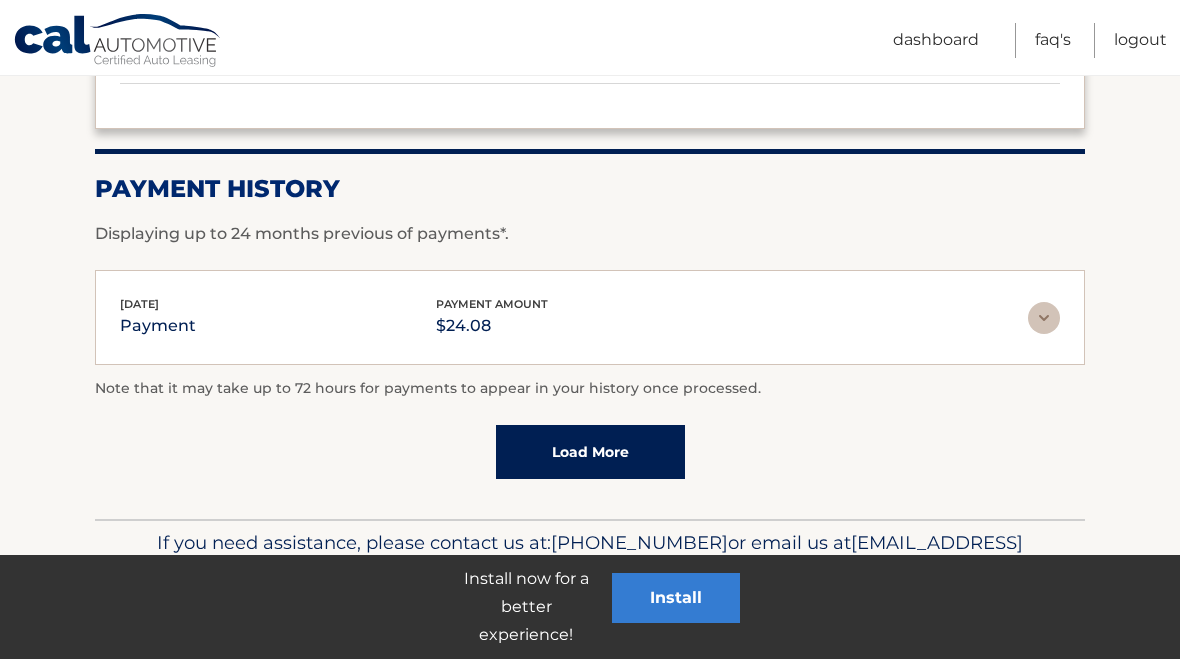 click on "Install" at bounding box center [676, 598] 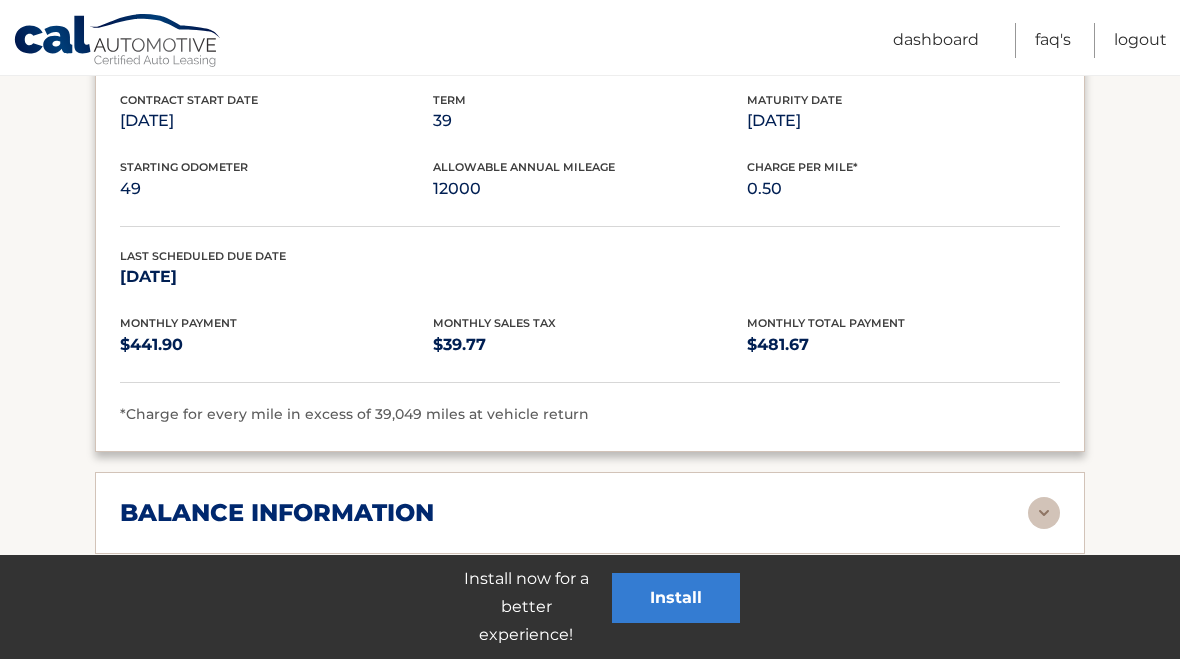 scroll, scrollTop: 1258, scrollLeft: 0, axis: vertical 